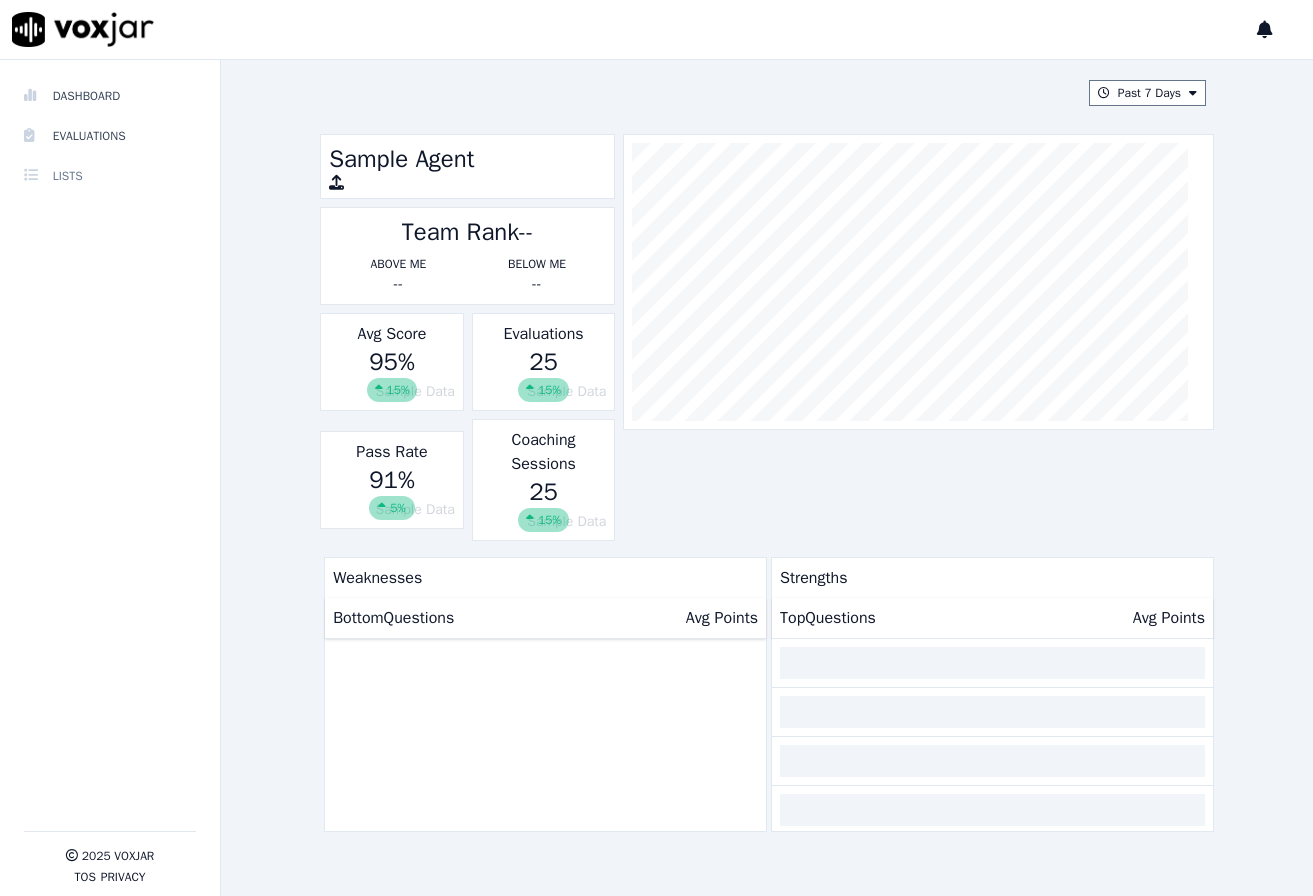 scroll, scrollTop: 0, scrollLeft: 0, axis: both 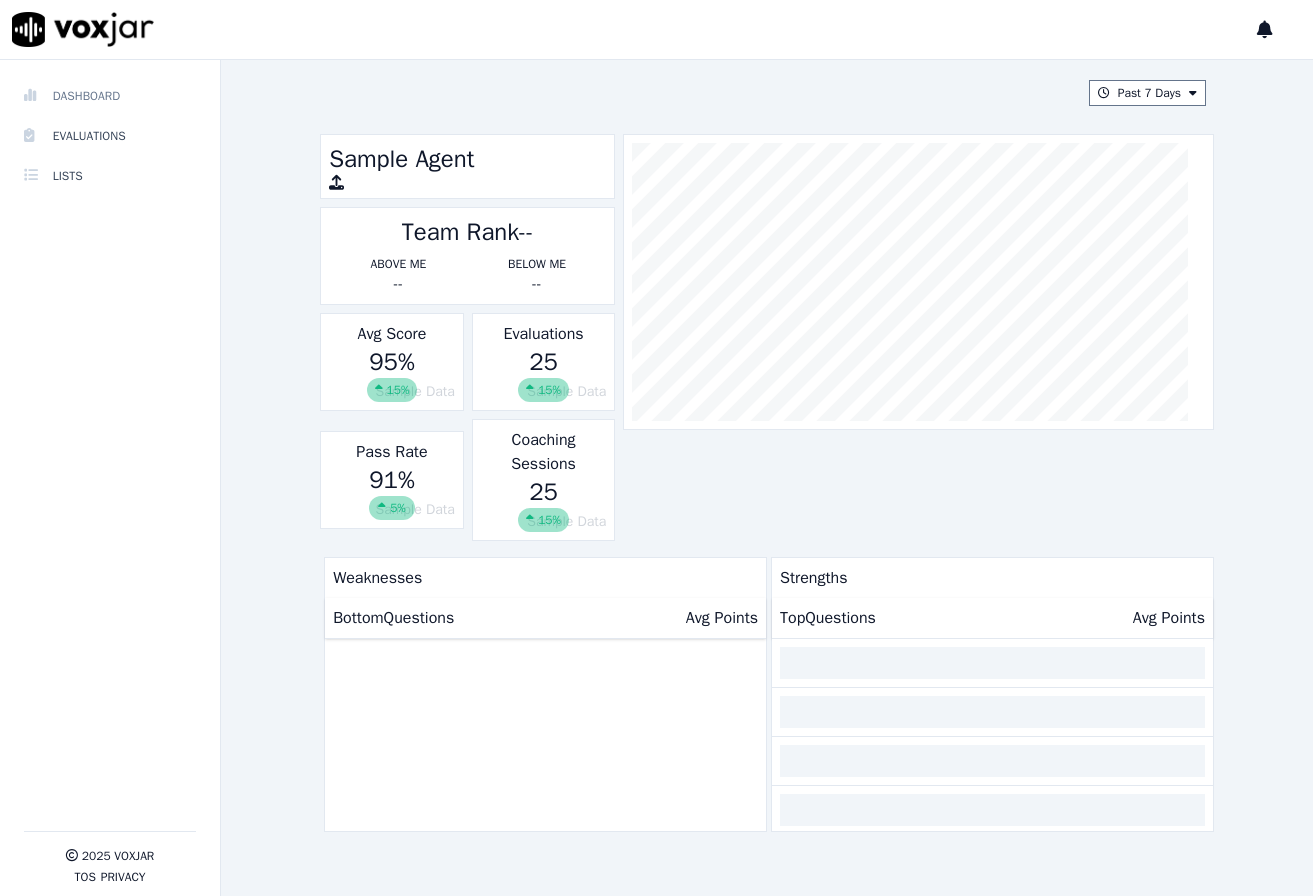 click on "Dashboard" at bounding box center (110, 96) 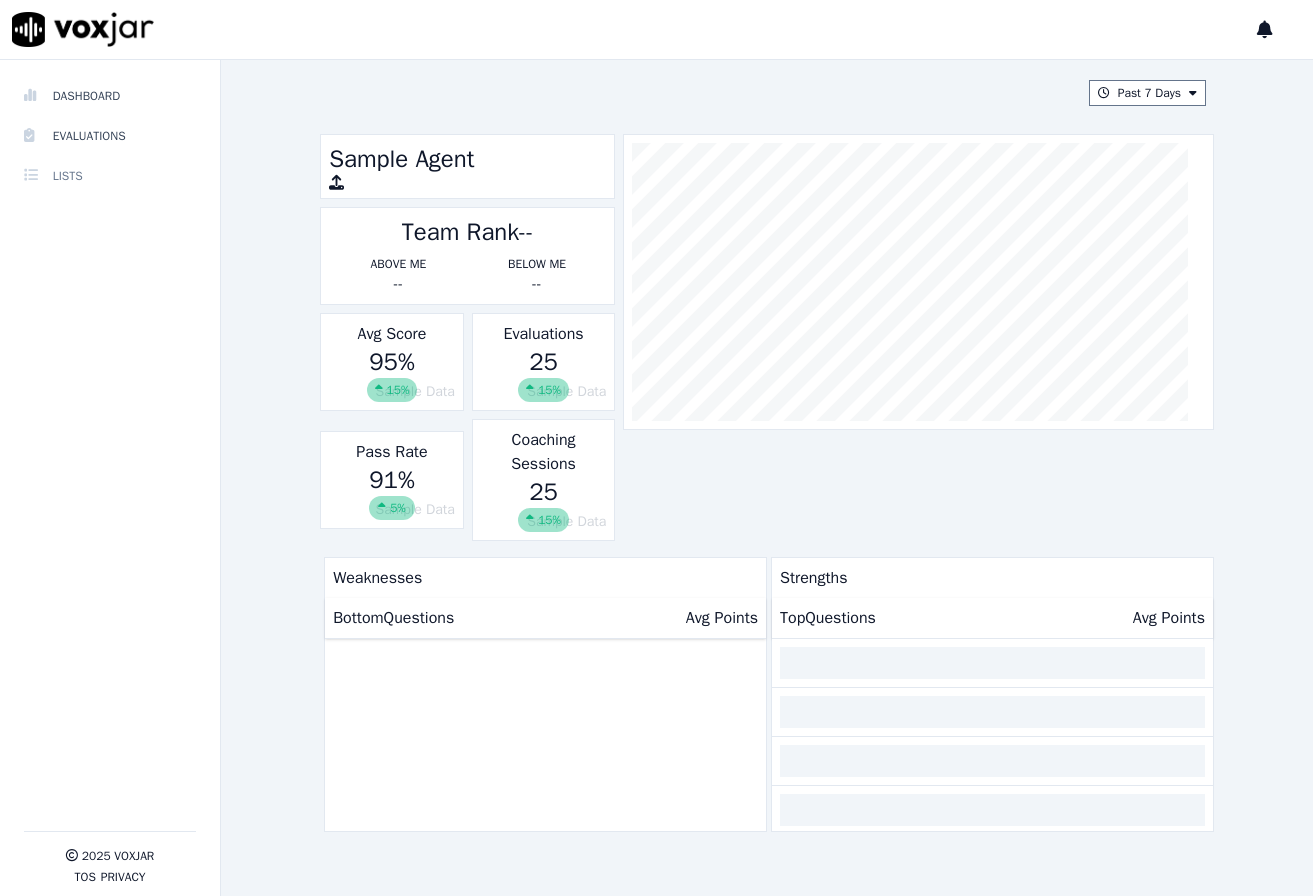 click on "Lists" at bounding box center (110, 176) 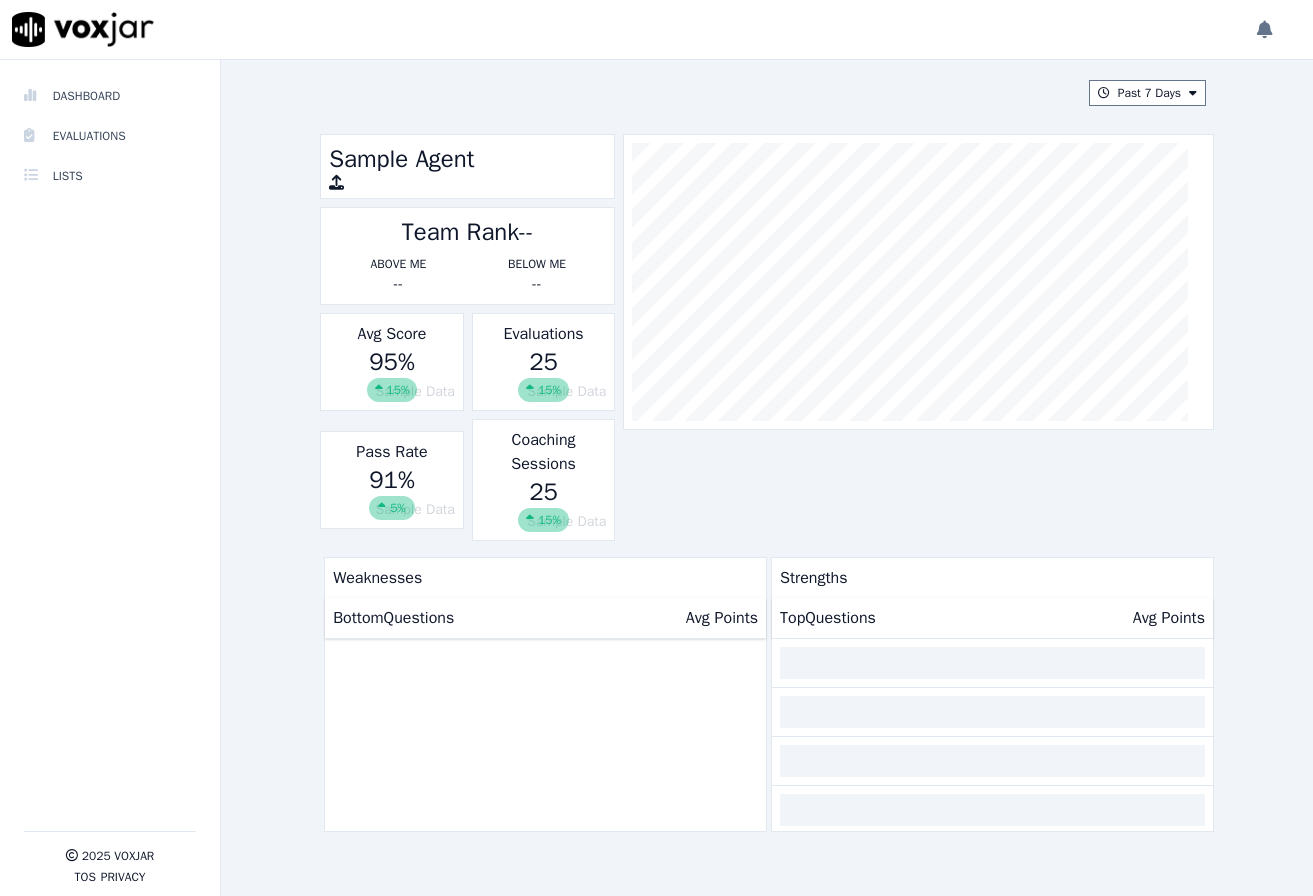 click at bounding box center [1265, 30] 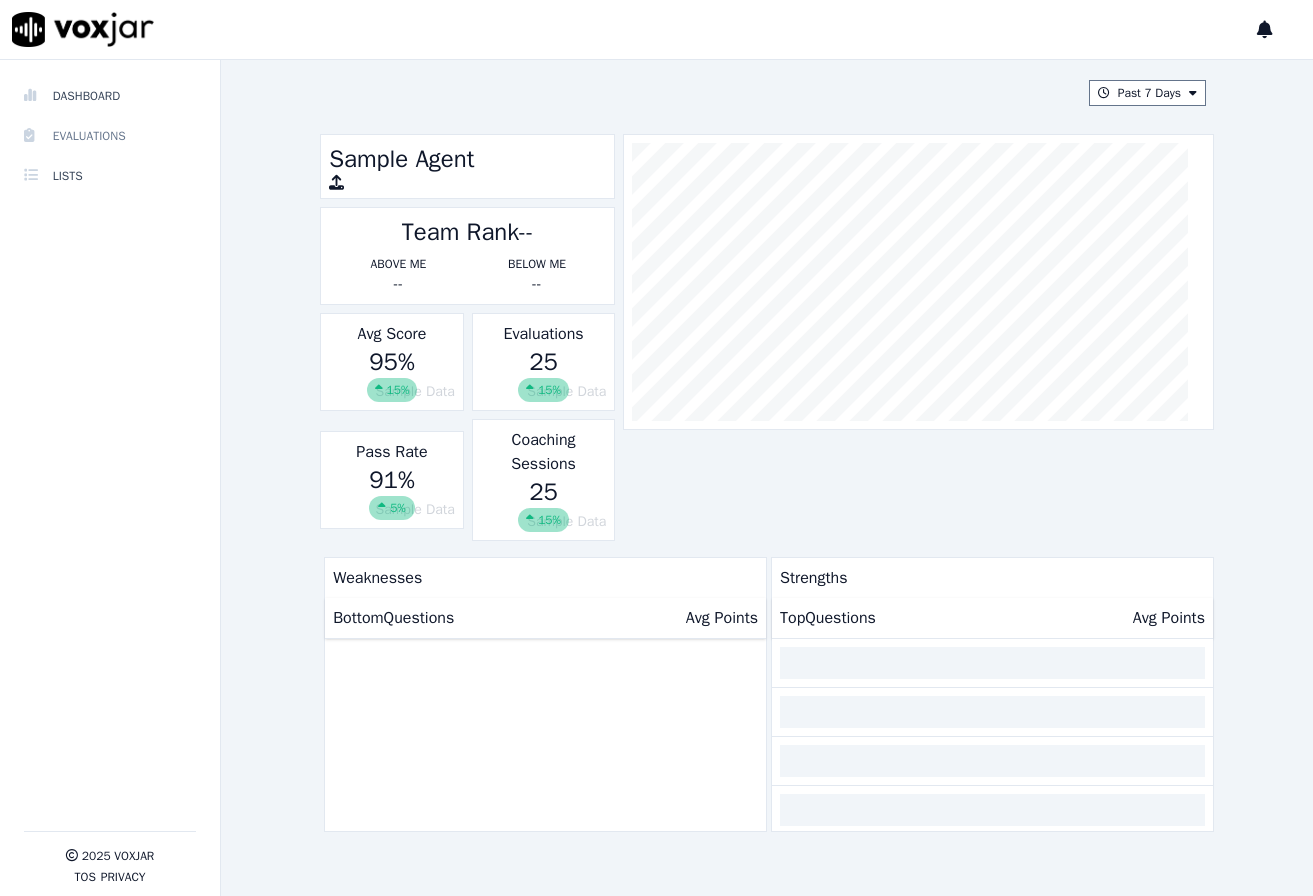 click on "Evaluations" at bounding box center (110, 136) 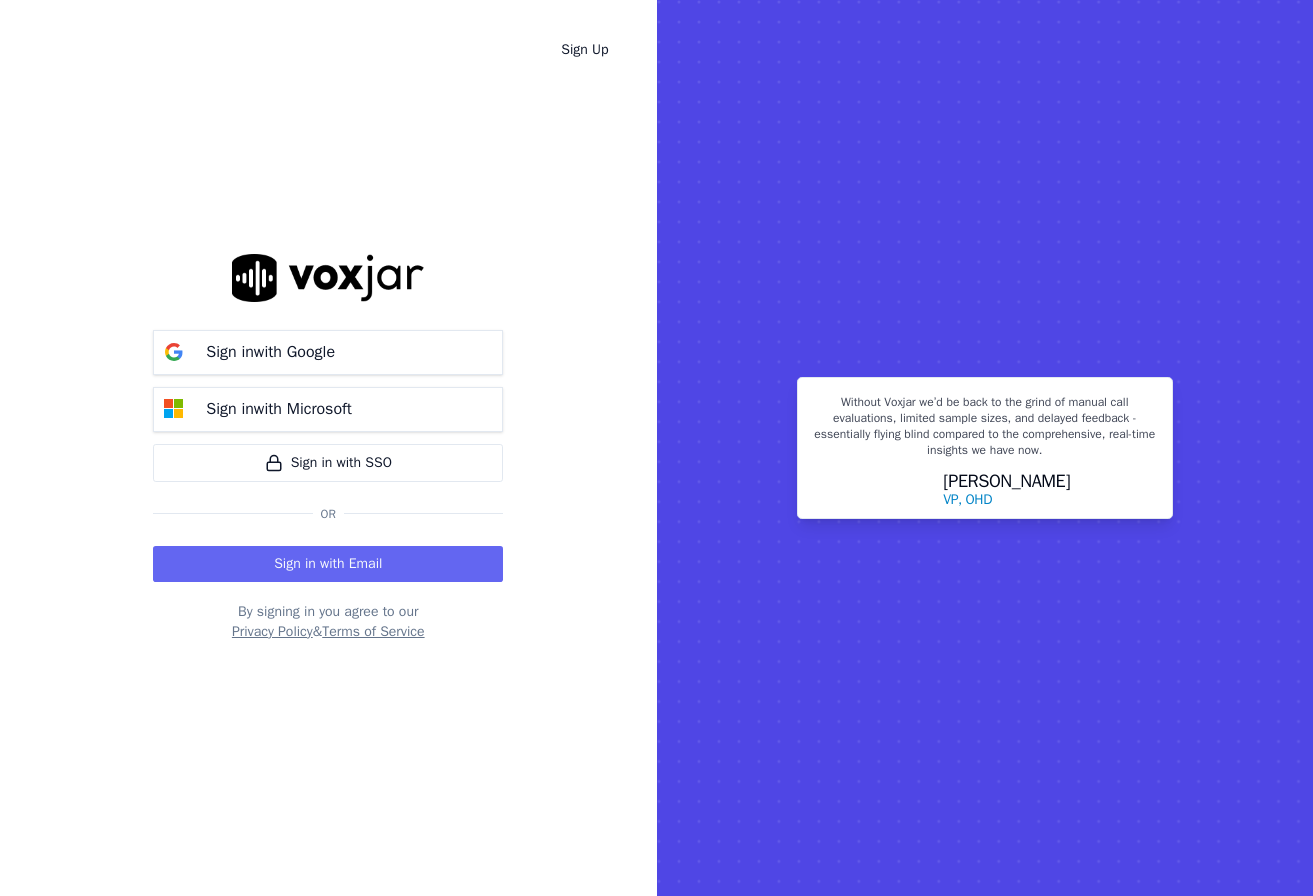 scroll, scrollTop: 0, scrollLeft: 0, axis: both 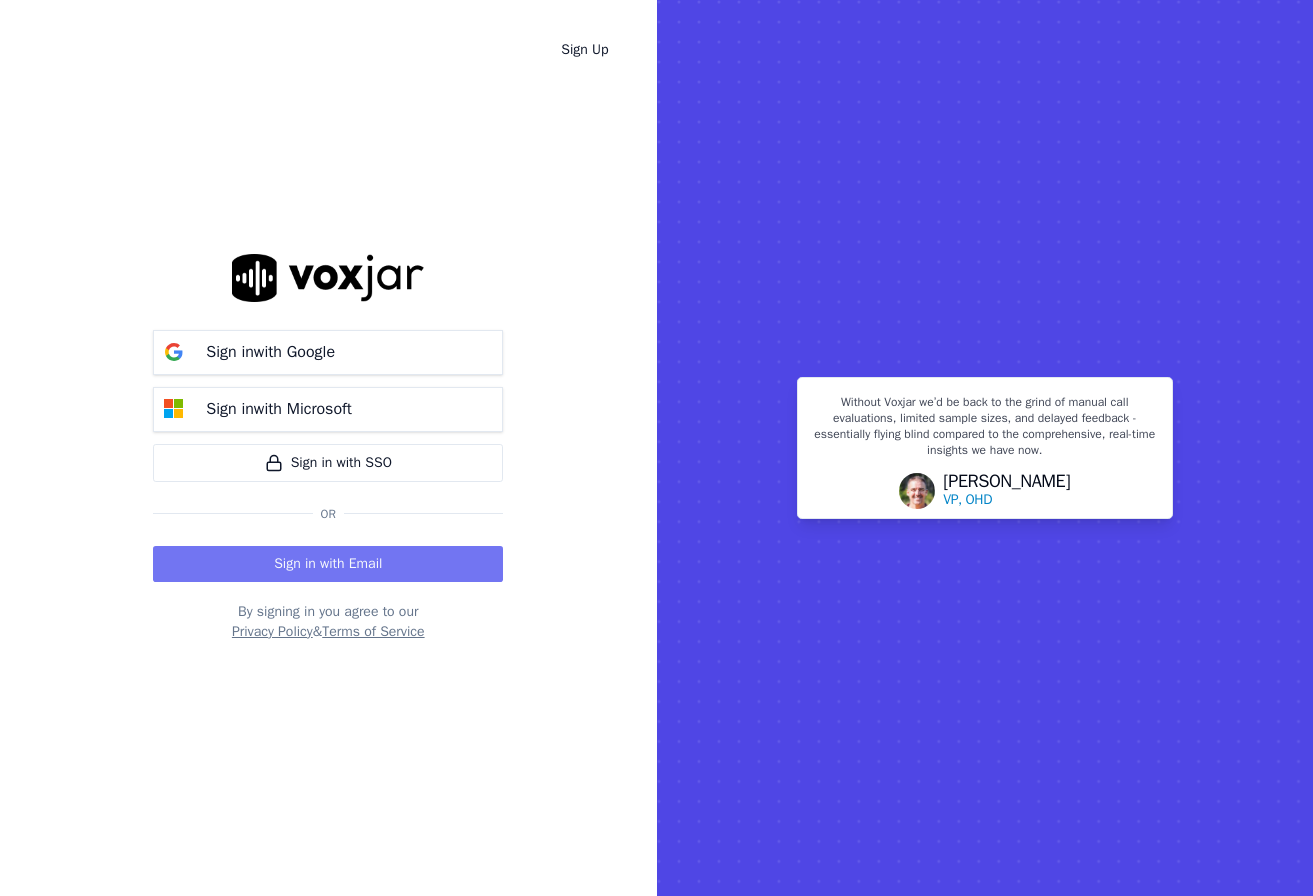 click on "Sign in with Email" at bounding box center (328, 564) 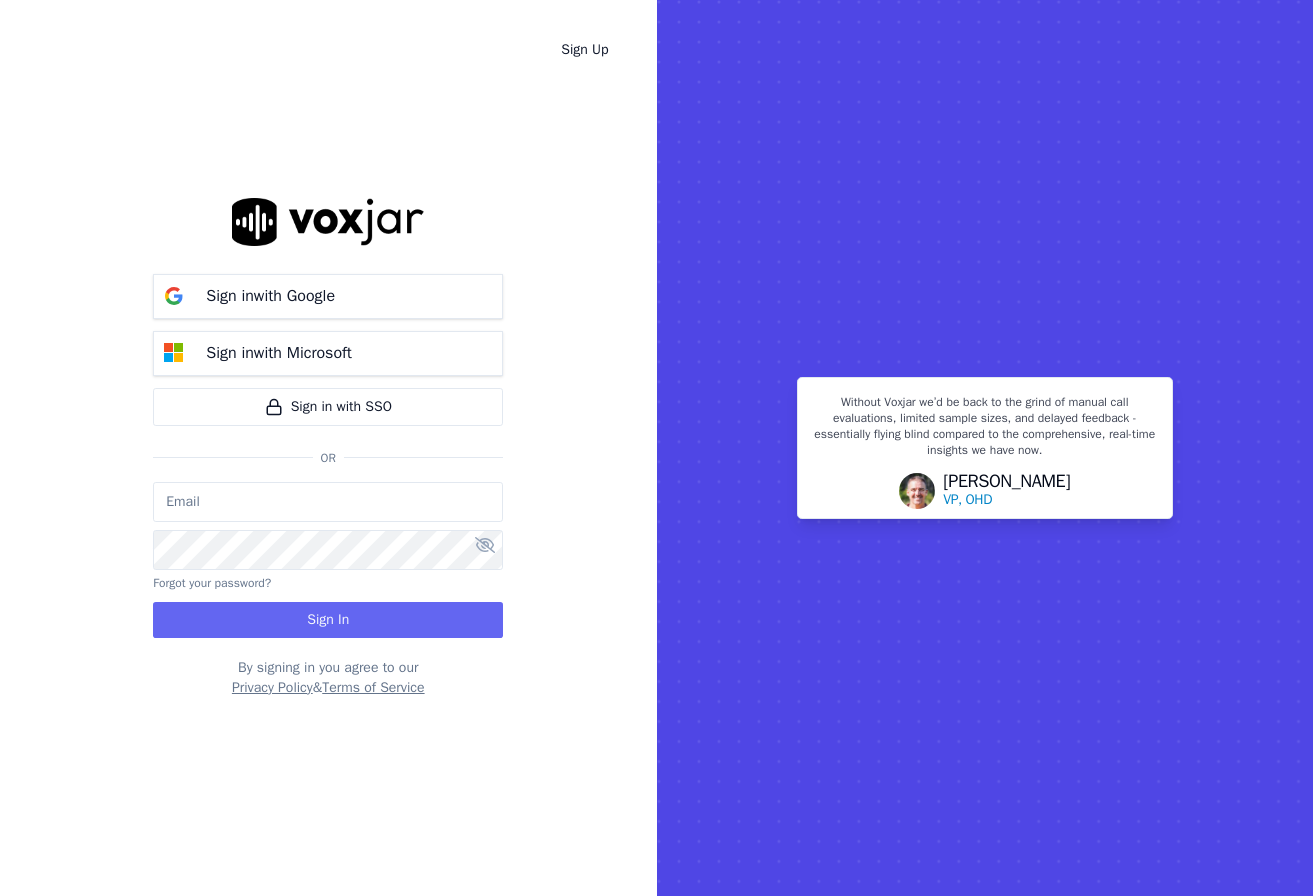 type on "[EMAIL_ADDRESS][DOMAIN_NAME]" 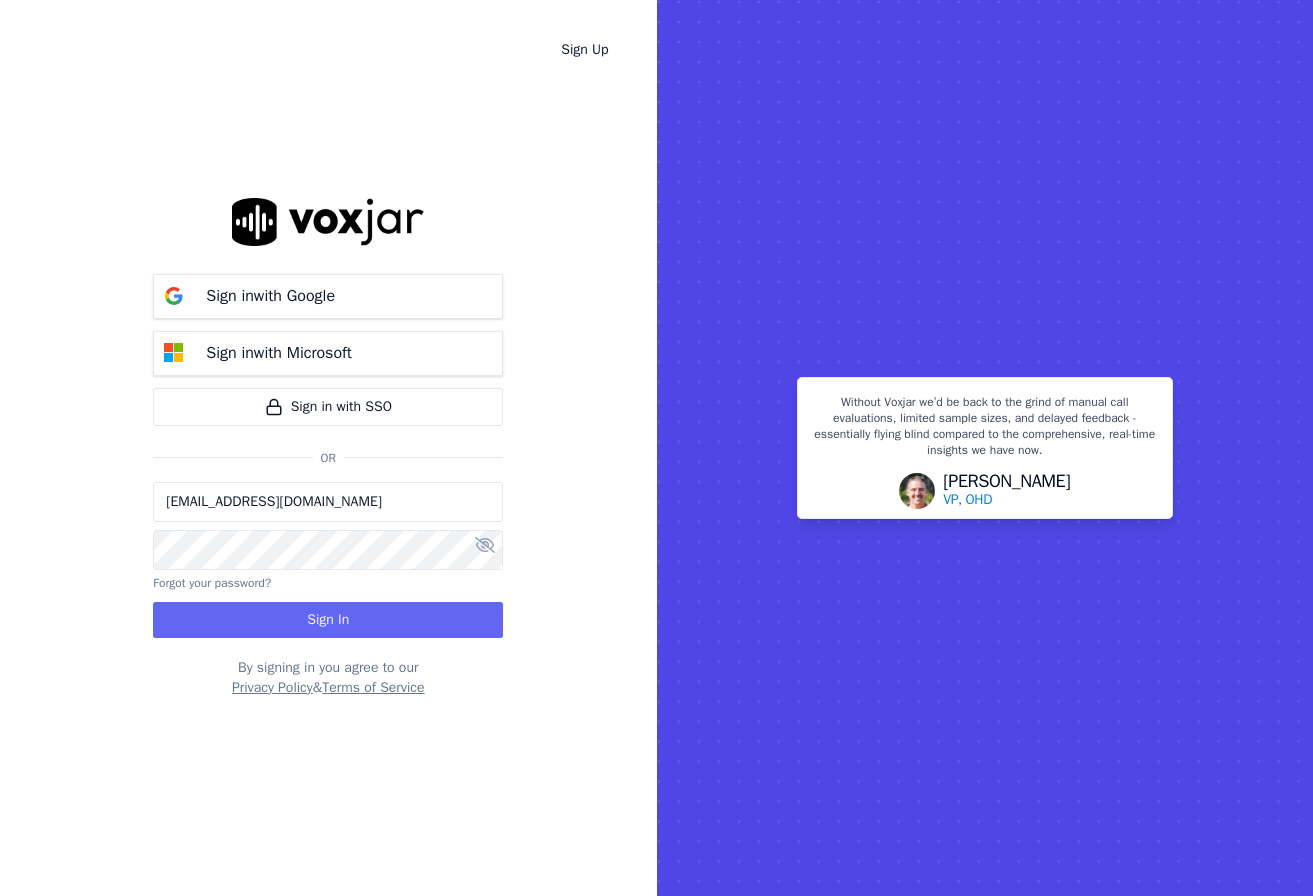 click on "Sign In" at bounding box center [328, 620] 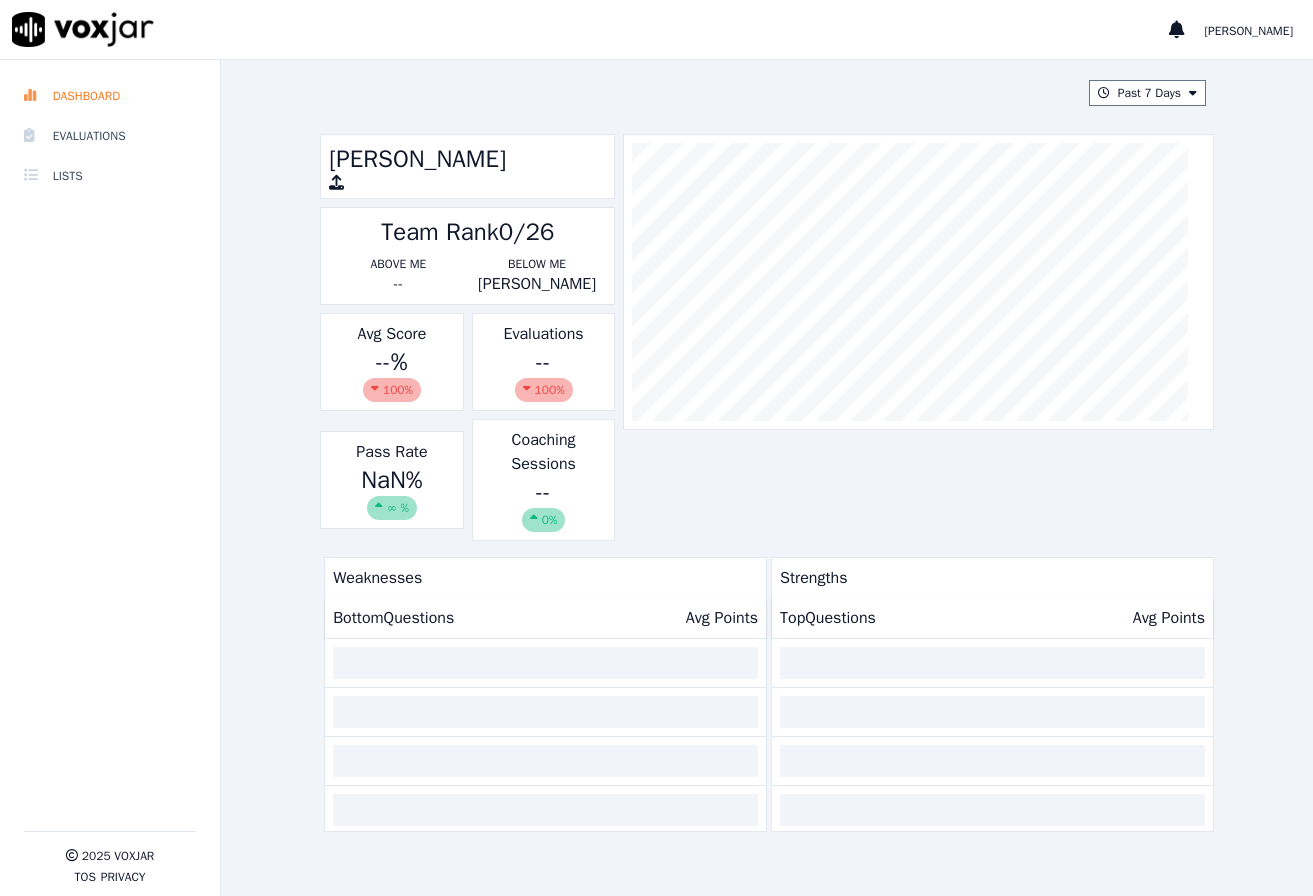 scroll, scrollTop: 0, scrollLeft: 0, axis: both 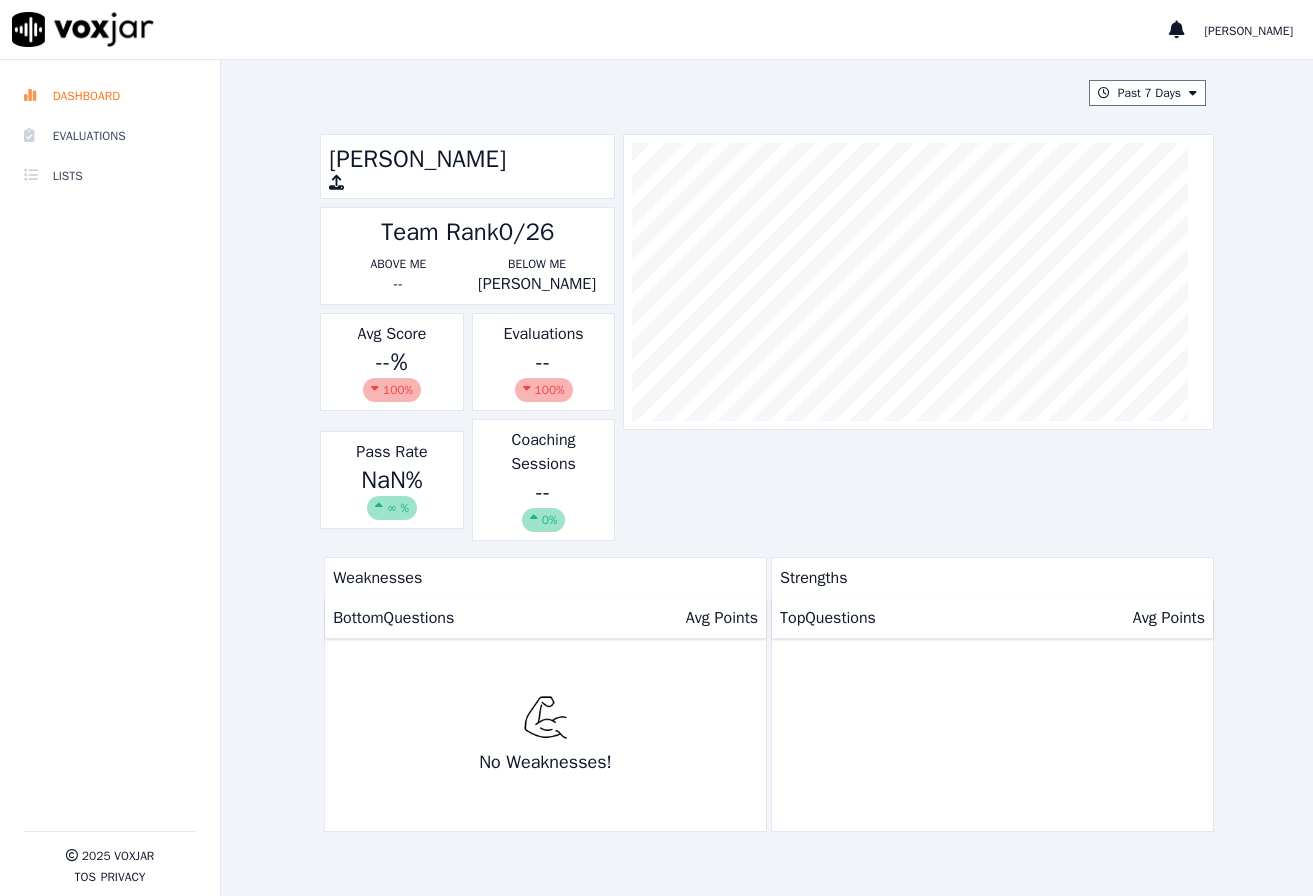 click on "[PERSON_NAME]       Team Rank
0/26   Above Me   --   Below Me   [PERSON_NAME] Score
-- %
100 %   Evaluations
--     100 %   Pass Rate
NaN %
∞ %   Coaching Sessions
--
0%" at bounding box center [767, 337] 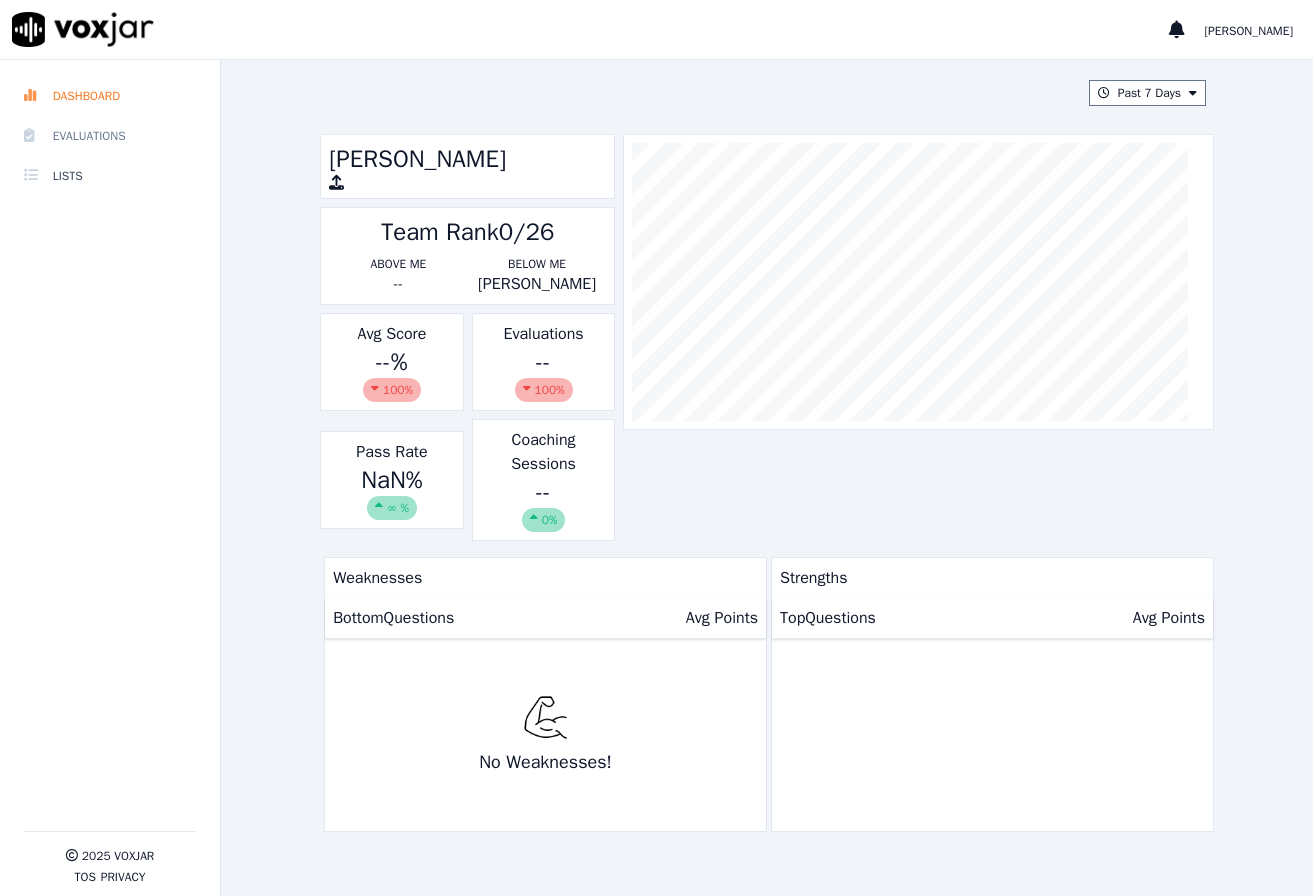 click on "Evaluations" at bounding box center [110, 136] 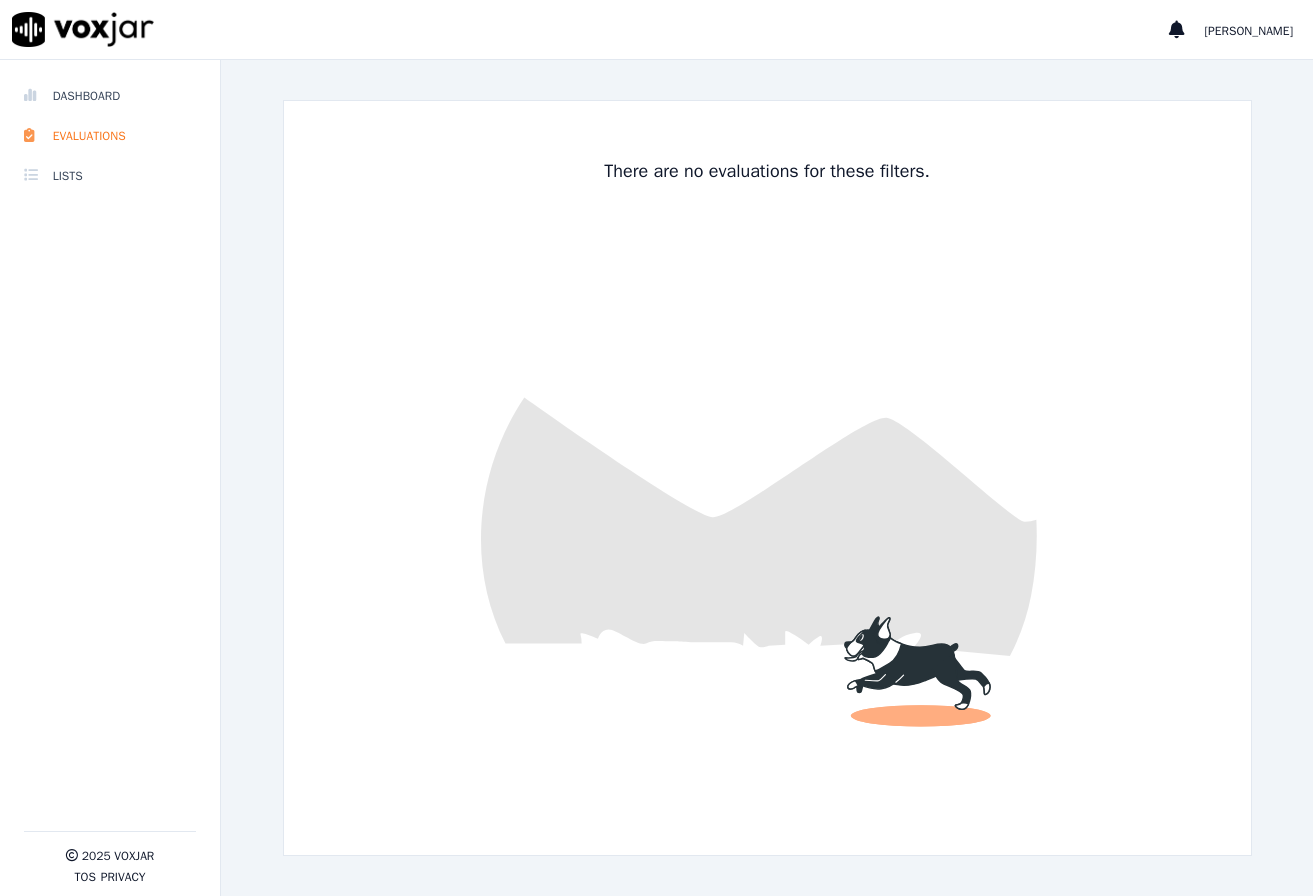 click on "[PERSON_NAME]" at bounding box center (1249, 31) 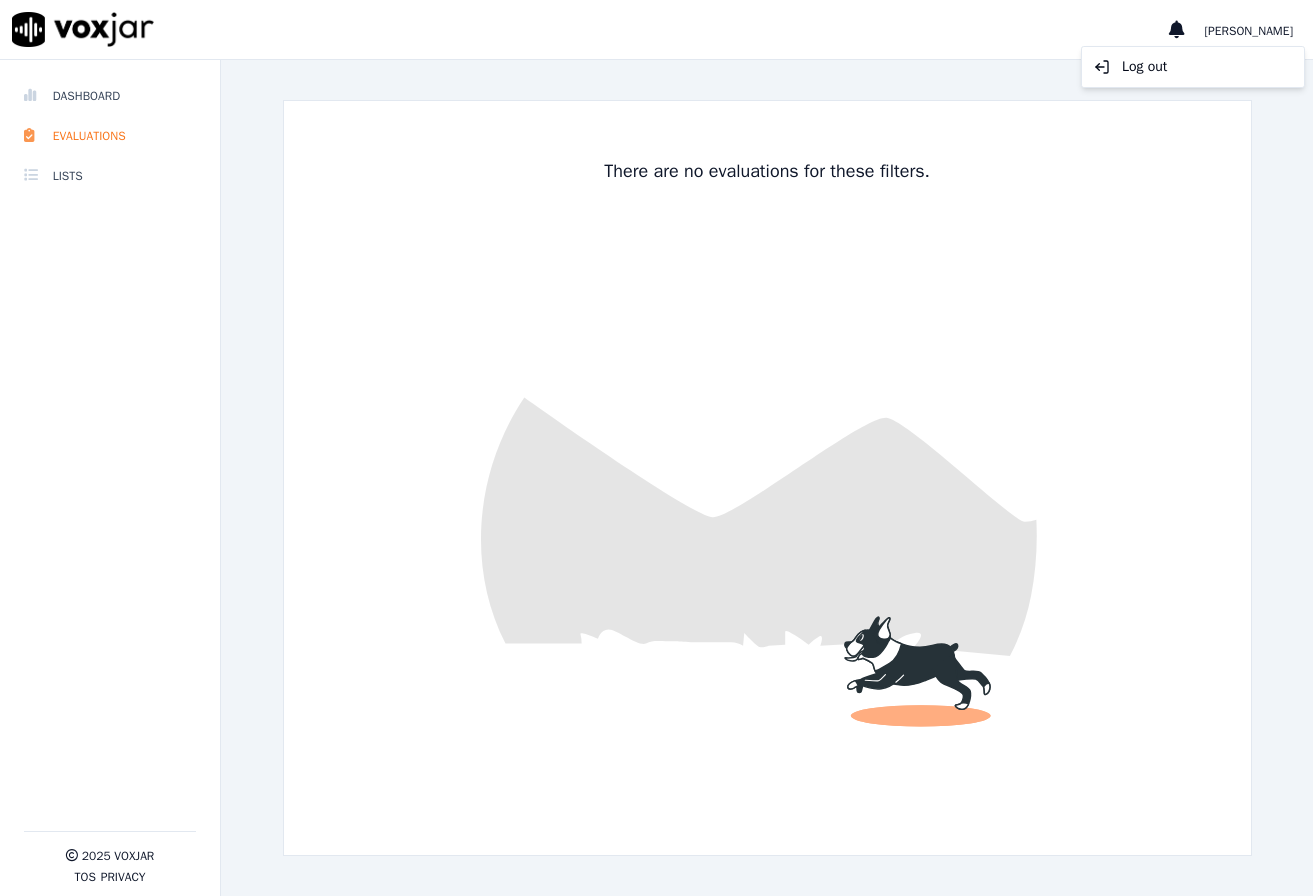 click on "Dashboard   Evaluations   Lists" at bounding box center [110, 453] 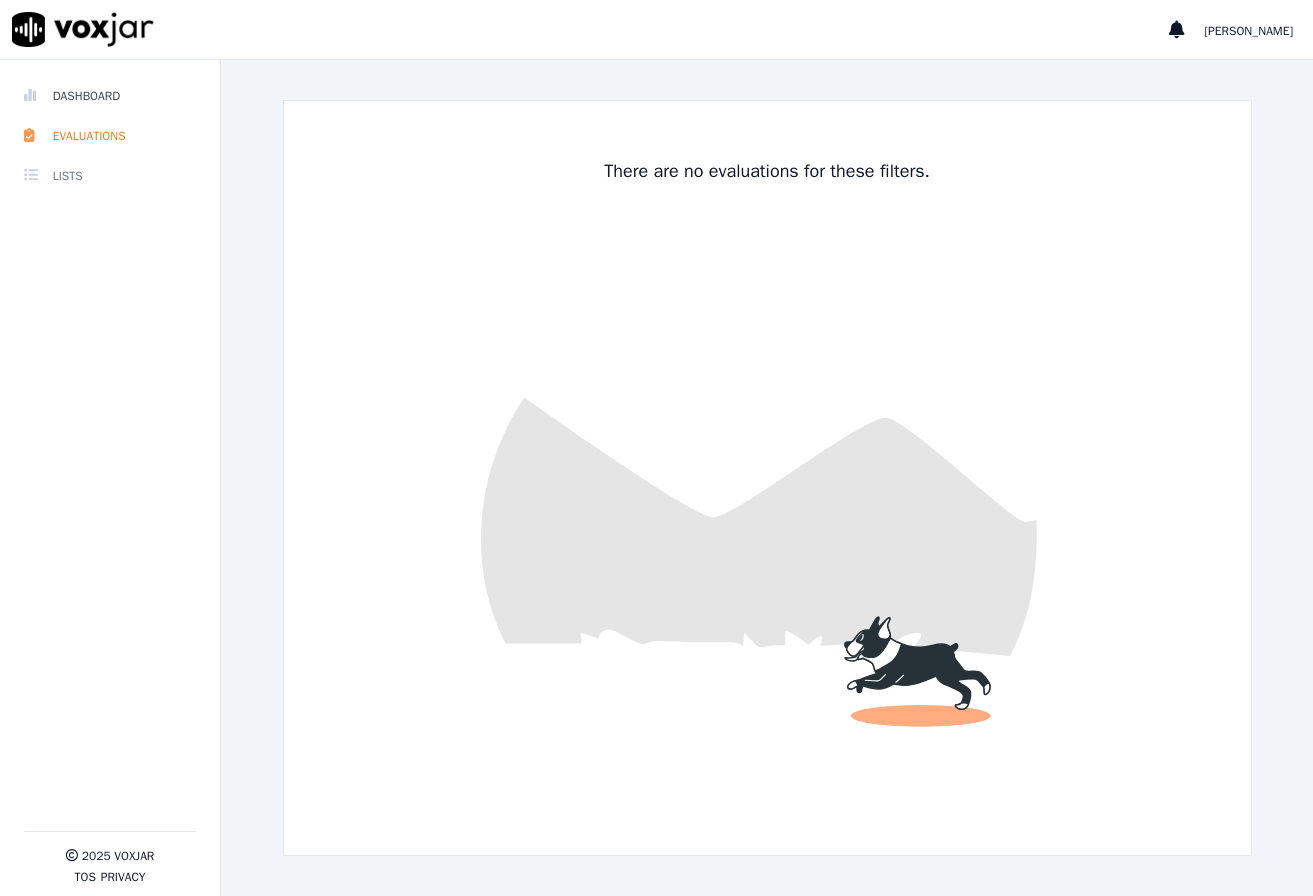 click on "Lists" at bounding box center (110, 176) 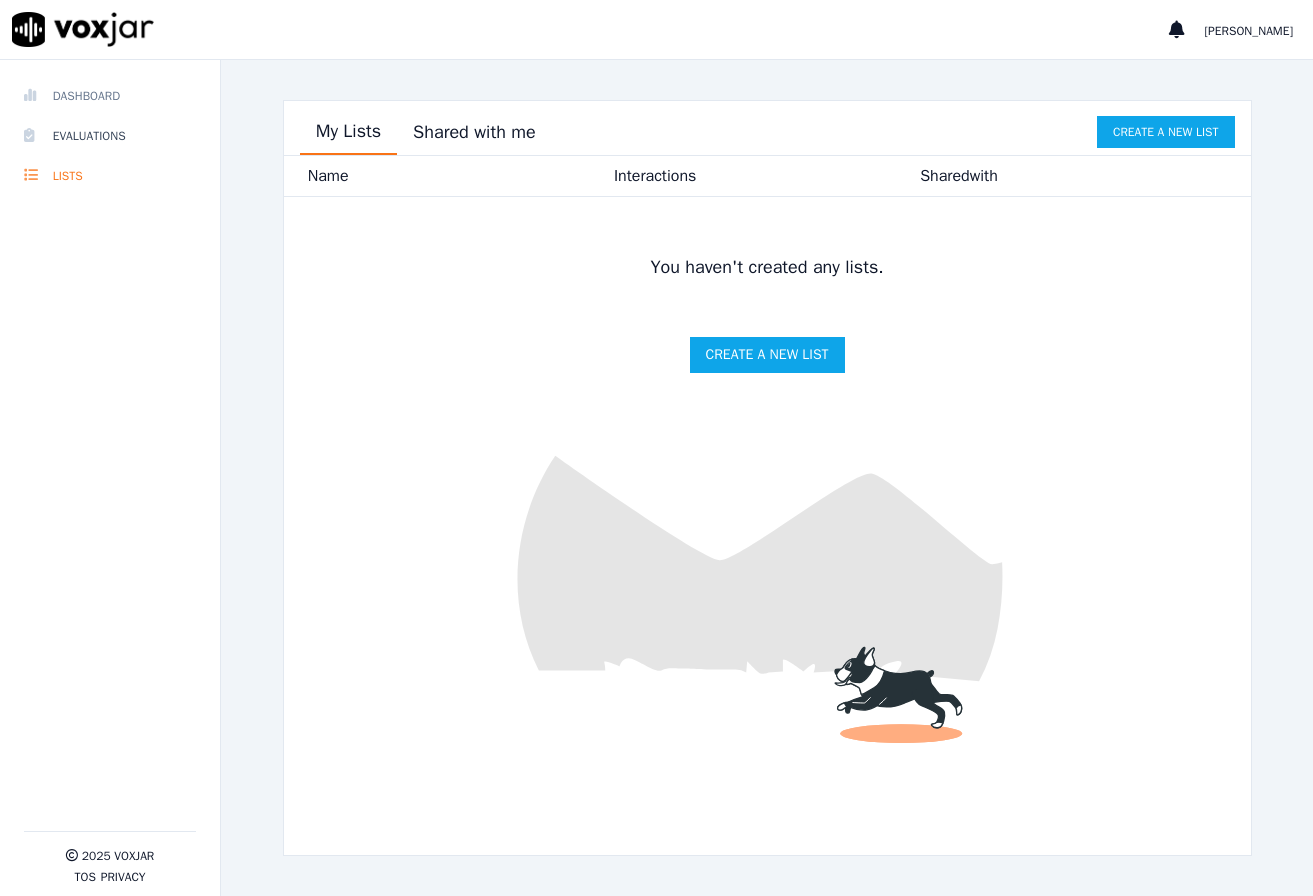 click on "Dashboard" at bounding box center [110, 96] 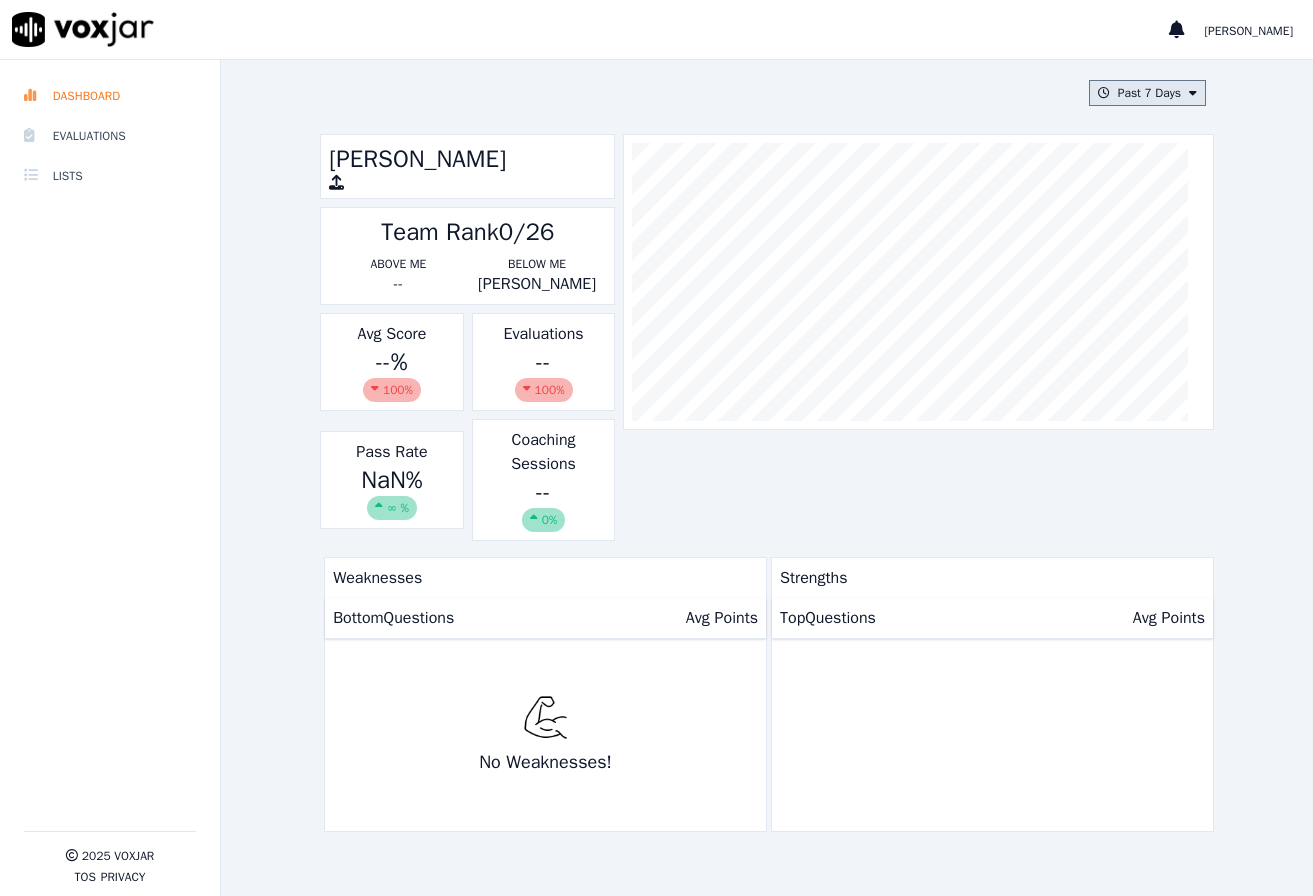 click on "Past 7 Days" at bounding box center [1147, 93] 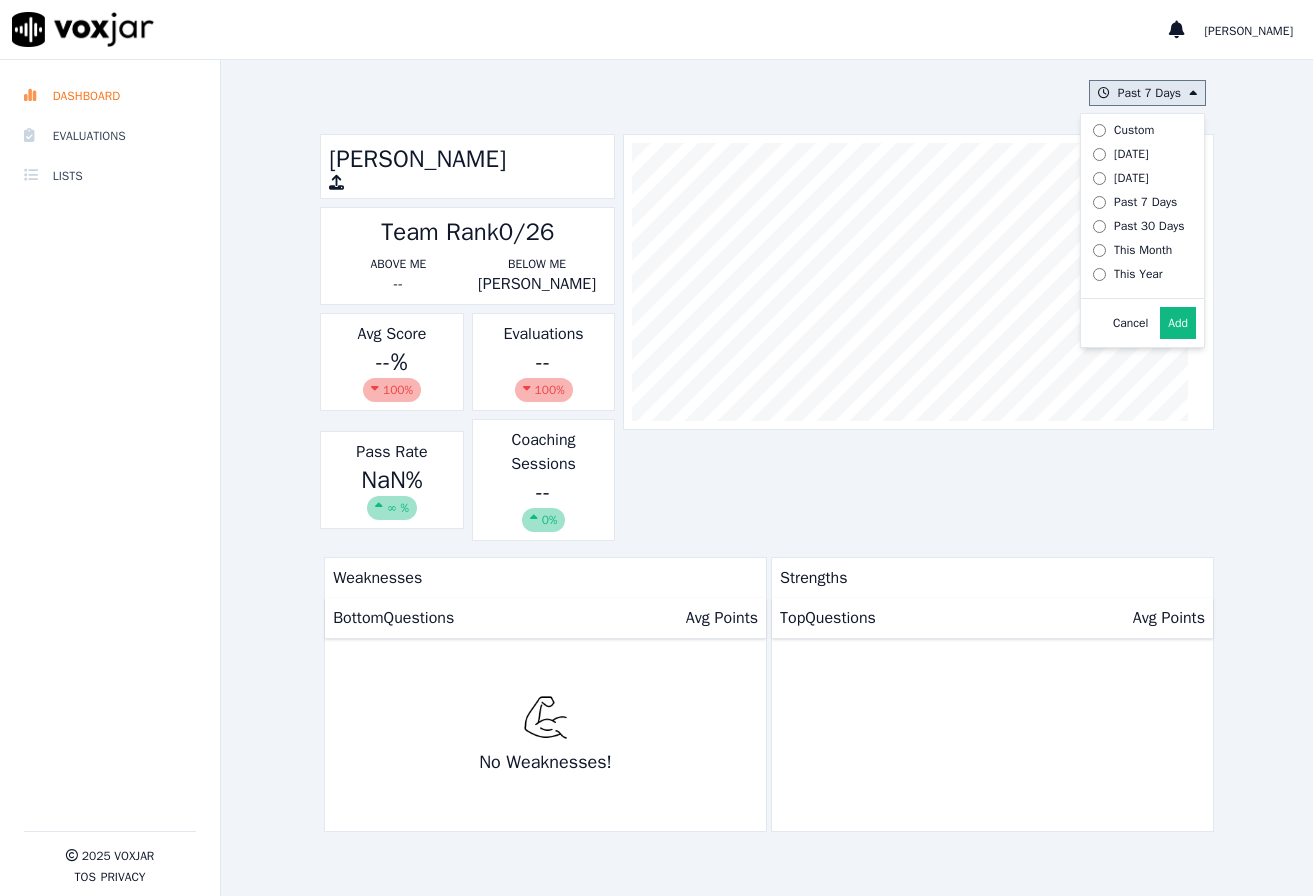 click on "Past 30 Days" at bounding box center (1149, 226) 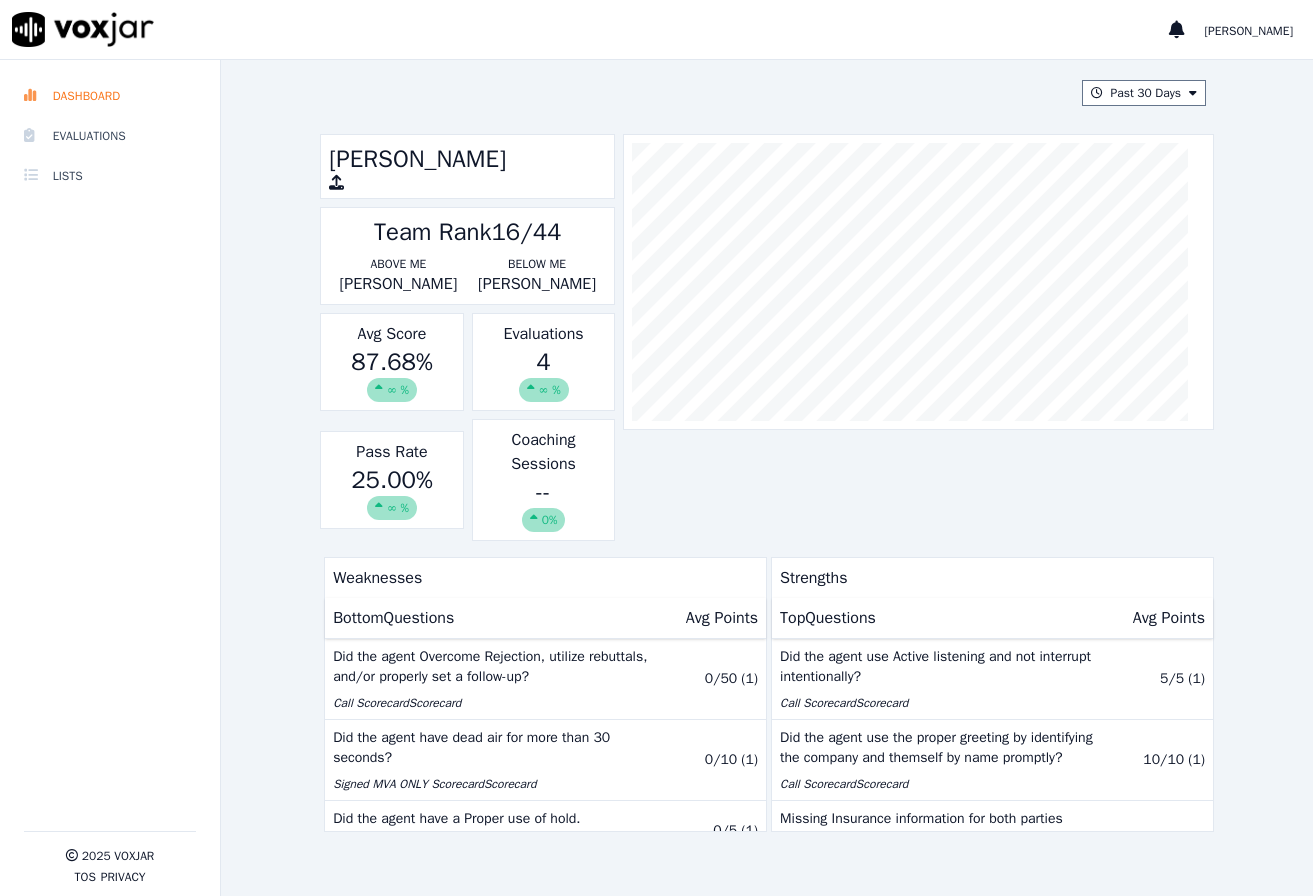 click on "Team Rank
16/44" at bounding box center (468, 232) 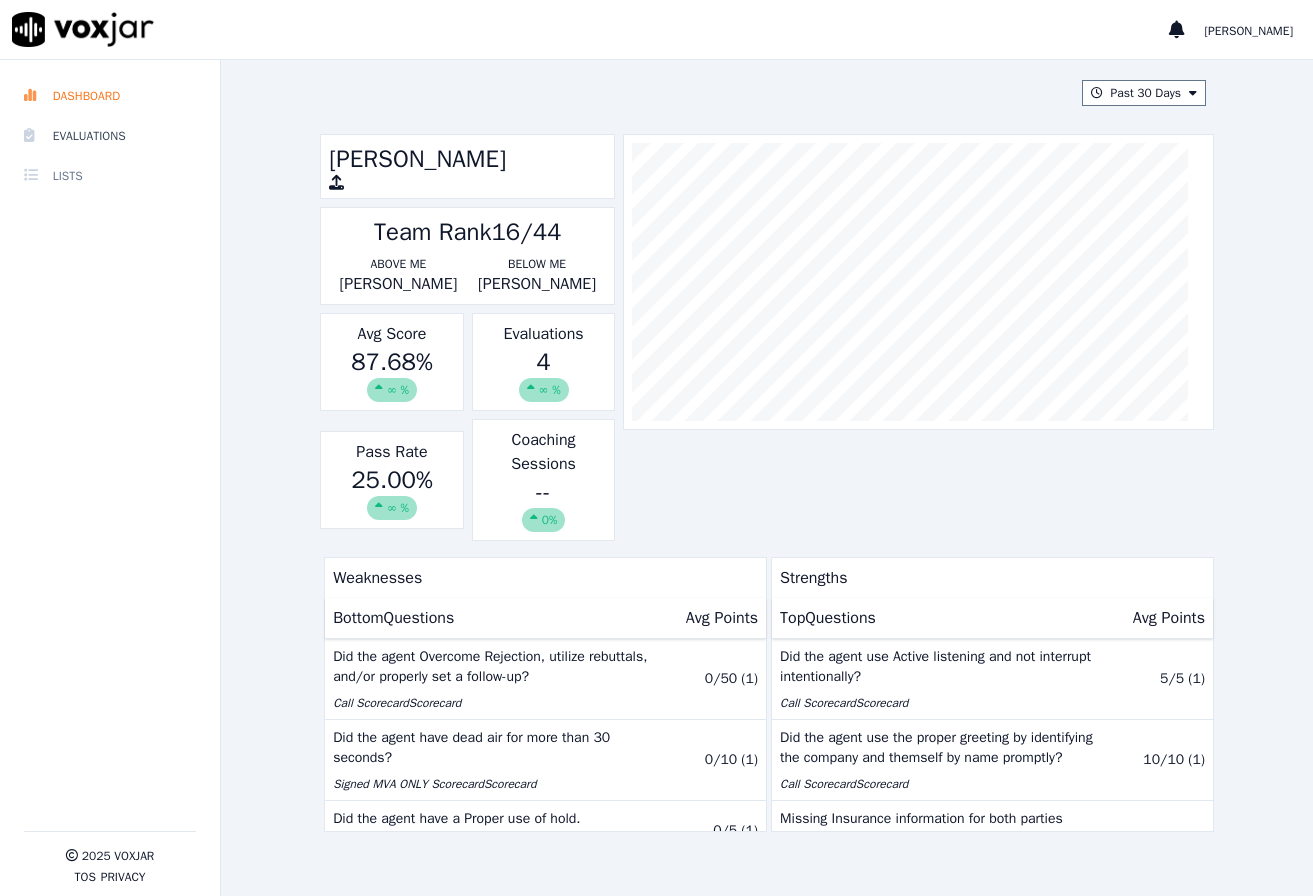 click on "Lists" at bounding box center [110, 176] 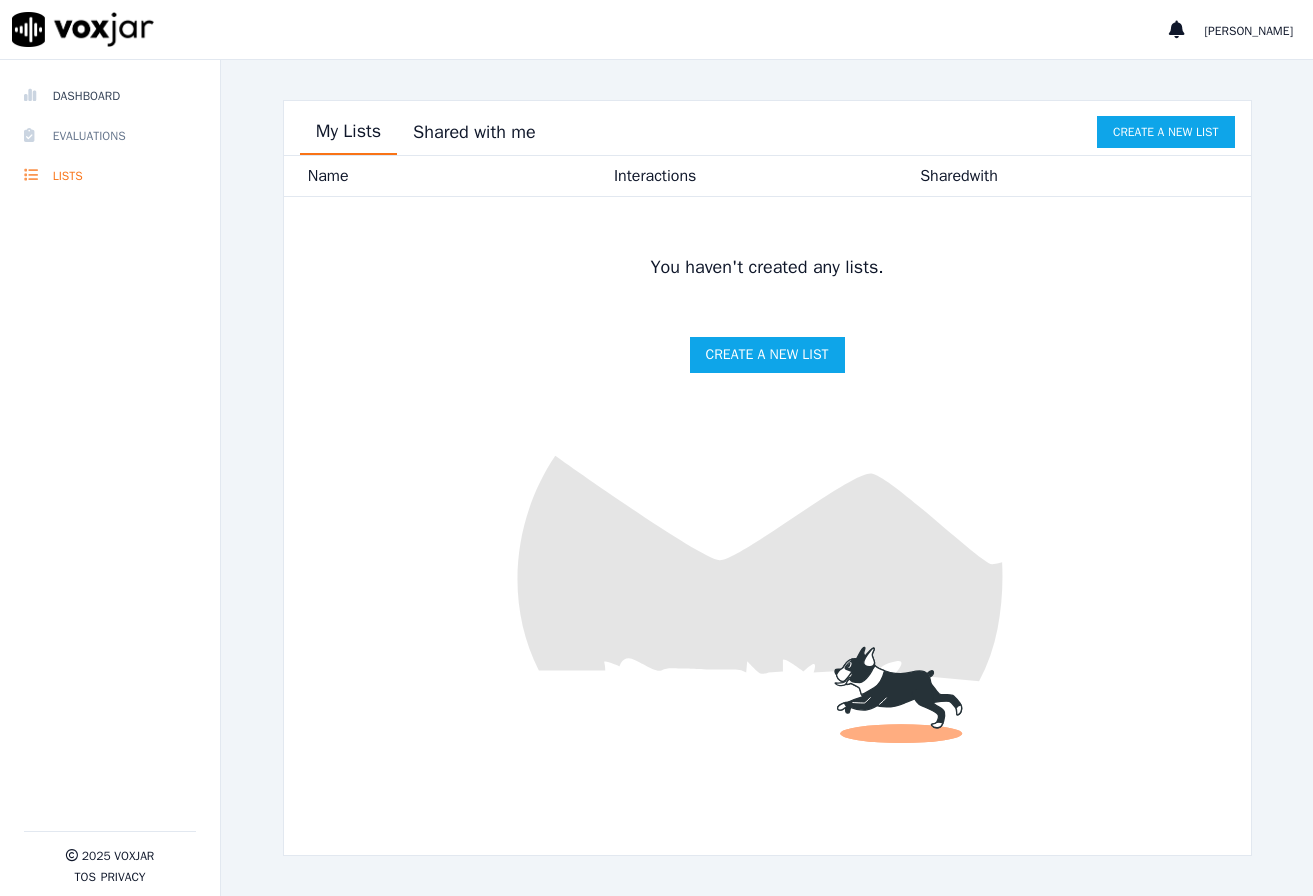 click on "Evaluations" at bounding box center [110, 136] 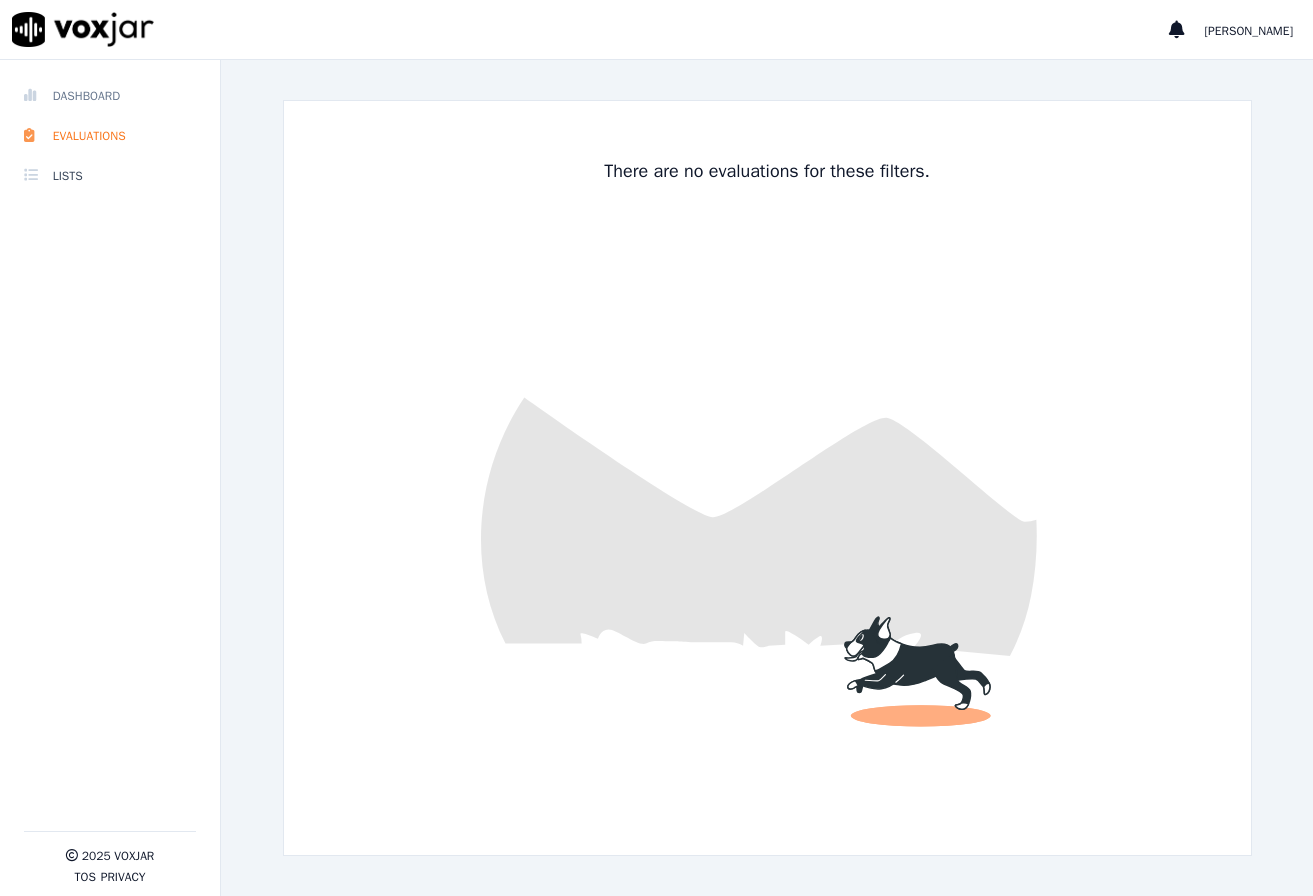 click on "Dashboard" at bounding box center [110, 96] 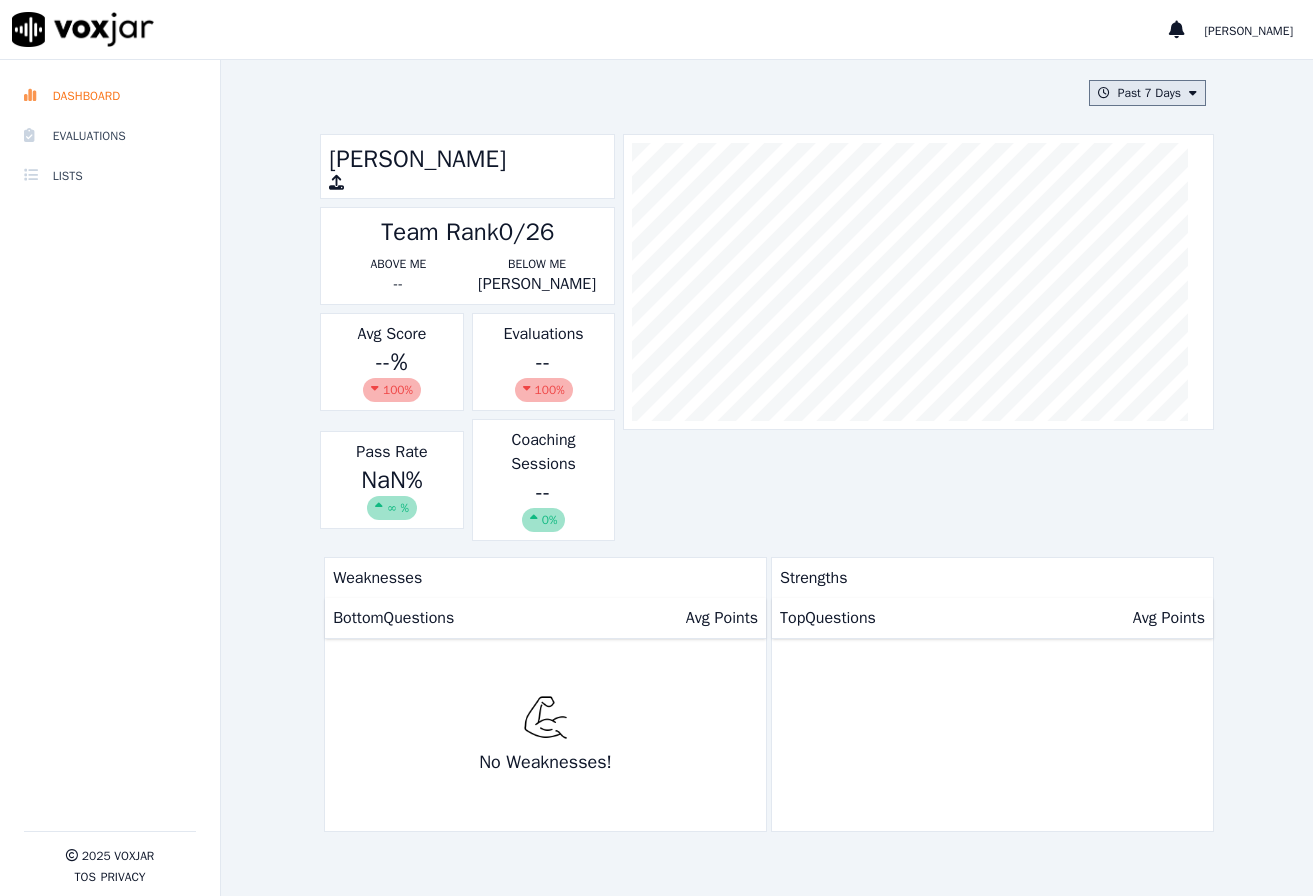 click on "Past 7 Days" at bounding box center (1147, 93) 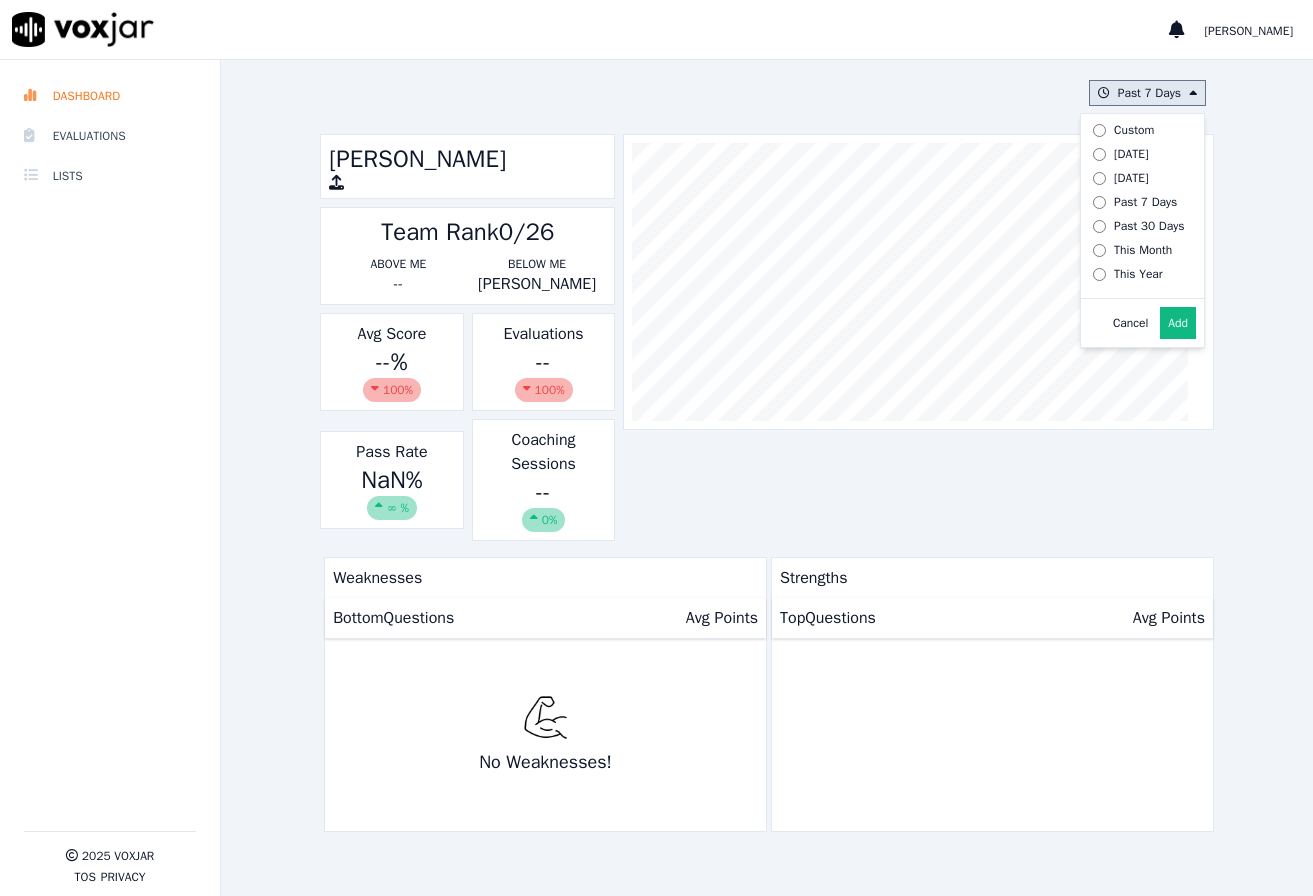 click on "Past 30 Days" at bounding box center (1149, 226) 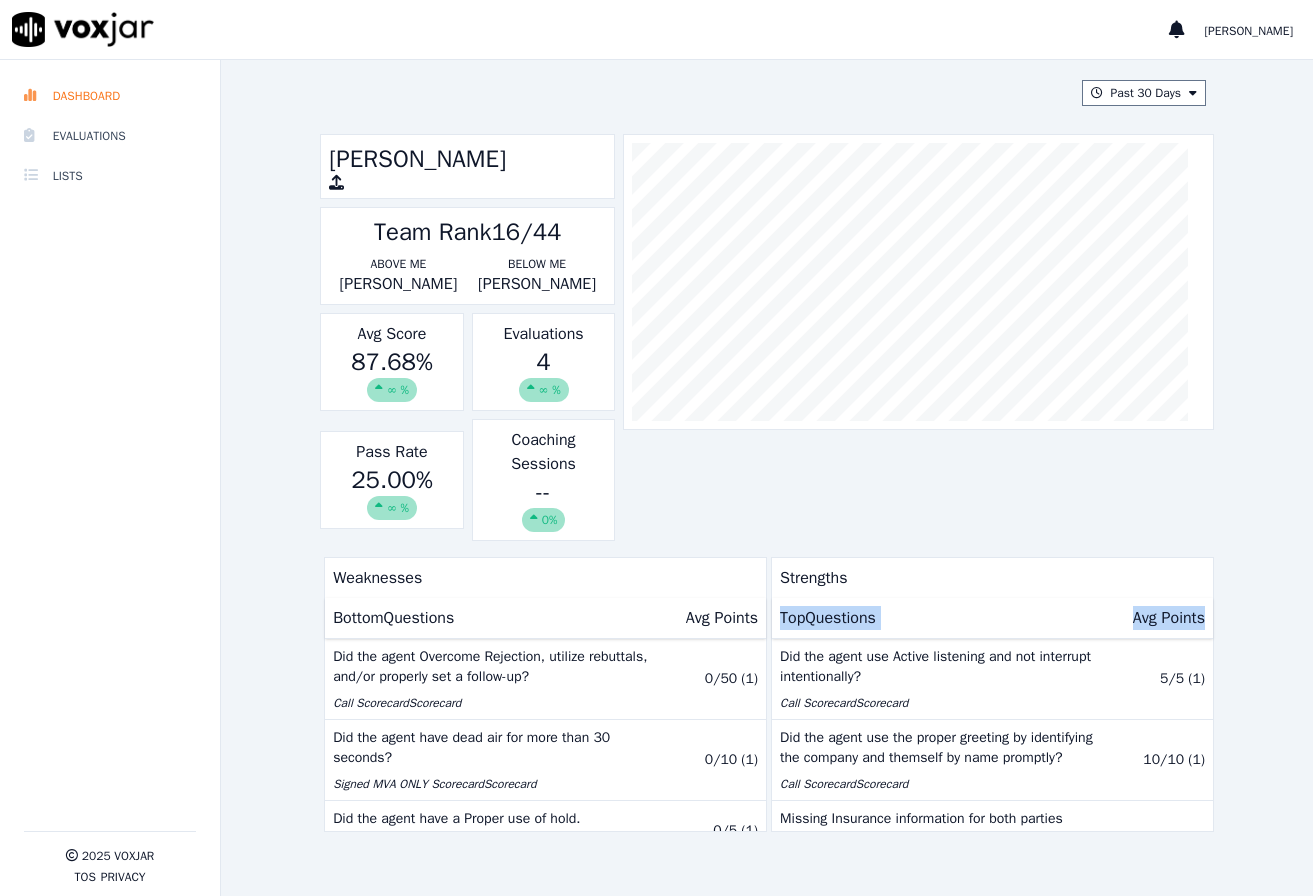 click on "Past 30 Days           Travis Serrant       Team Rank
16/44   Above Me   Diedra Bunche   Below Me   Jordan Tamay   Avg Score
87.68 %
∞ %   Evaluations
4     ∞ %   Pass Rate
25.00 %
∞ %   Coaching Sessions
--
0%         Weaknesses   Bottom  Questions   Avg Points     Did the agent Overcome Rejection, utilize rebuttals, and/or properly set a follow-up?			   Call Scorecard  Scorecard   0 / 50   ( 1 )   Did the agent have dead air for more than 30 seconds?   Signed MVA ONLY Scorecard  Scorecard   0 / 10   ( 1 )   Did the agent have a Proper use of hold.										   Signed MVA ONLY Scorecard  Scorecard   0 / 5   ( 1 )   did the agent have control of the call, speak courteously and sound sincere?								   Signed MVA ONLY Scorecard  Scorecard   0 / 25   ( 1 )   Excessive use of "X", "N/A", "Will provide later". Must note why info is missing   Intake Scorecard   12.5" at bounding box center (767, 478) 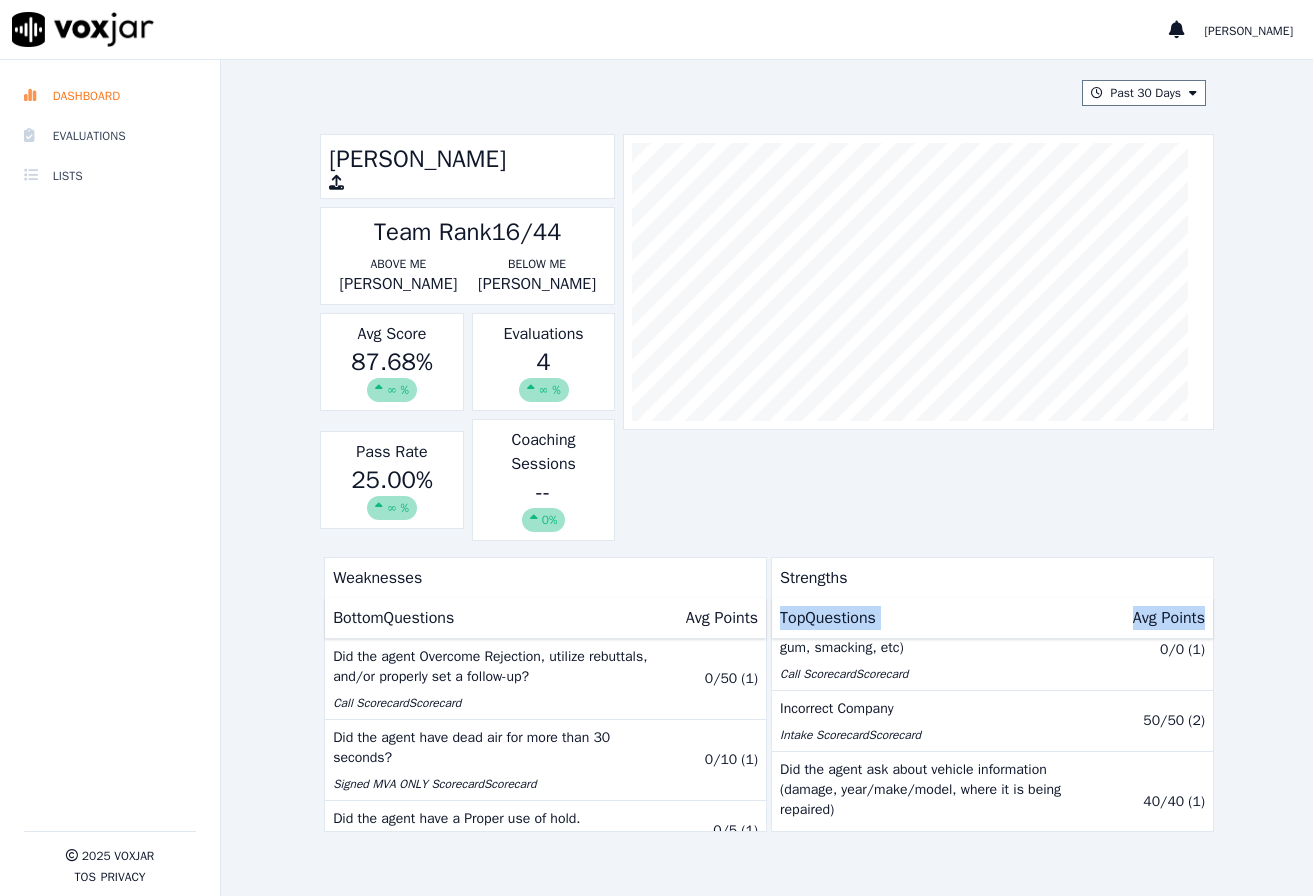 scroll, scrollTop: 400, scrollLeft: 0, axis: vertical 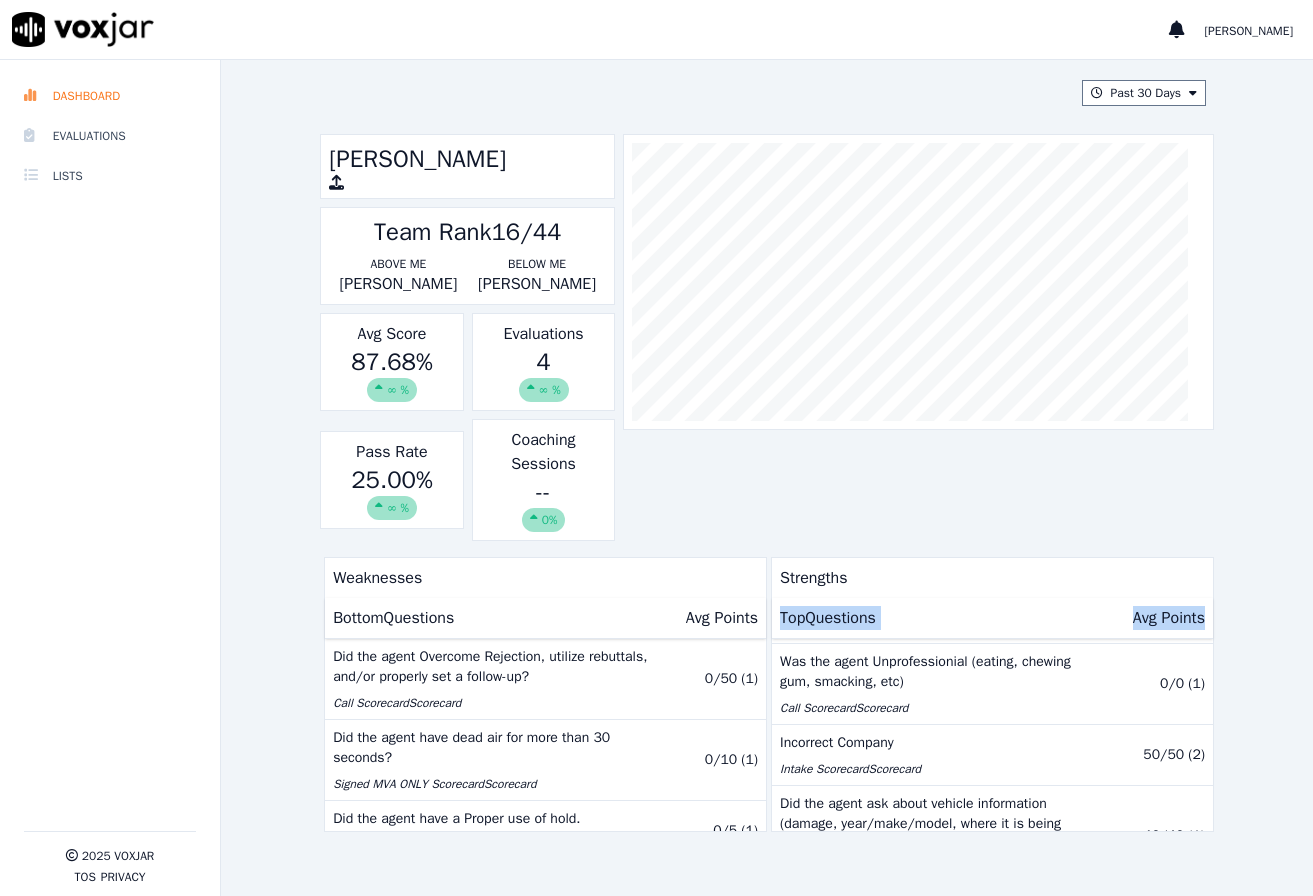 click on "Past 30 Days           Travis Serrant       Team Rank
16/44   Above Me   Diedra Bunche   Below Me   Jordan Tamay   Avg Score
87.68 %
∞ %   Evaluations
4     ∞ %   Pass Rate
25.00 %
∞ %   Coaching Sessions
--
0%         Weaknesses   Bottom  Questions   Avg Points     Did the agent Overcome Rejection, utilize rebuttals, and/or properly set a follow-up?			   Call Scorecard  Scorecard   0 / 50   ( 1 )   Did the agent have dead air for more than 30 seconds?   Signed MVA ONLY Scorecard  Scorecard   0 / 10   ( 1 )   Did the agent have a Proper use of hold.										   Signed MVA ONLY Scorecard  Scorecard   0 / 5   ( 1 )   did the agent have control of the call, speak courteously and sound sincere?								   Signed MVA ONLY Scorecard  Scorecard   0 / 25   ( 1 )   Excessive use of "X", "N/A", "Will provide later". Must note why info is missing   Intake Scorecard   12.5" at bounding box center [767, 478] 